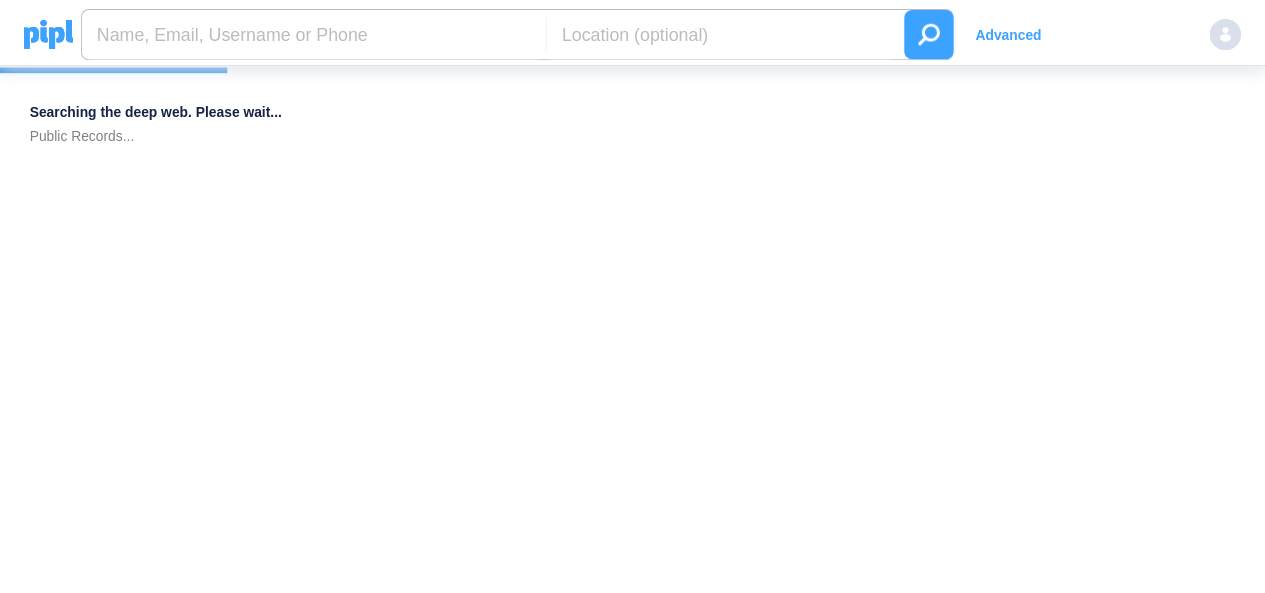 scroll, scrollTop: 0, scrollLeft: 0, axis: both 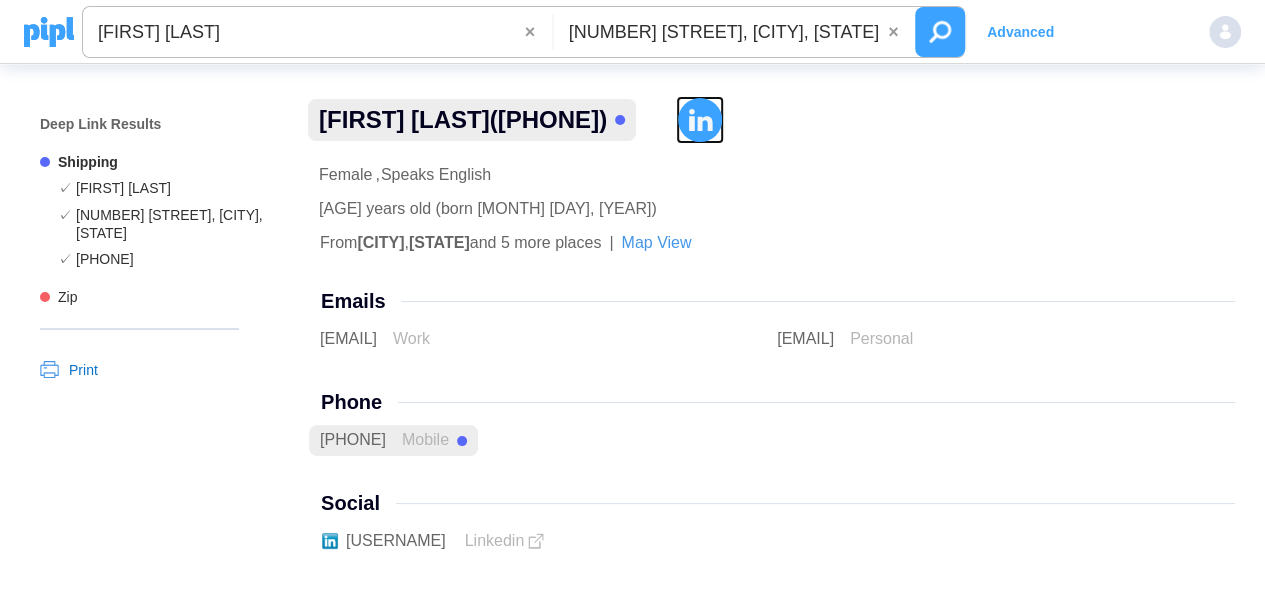 click at bounding box center (700, 120) 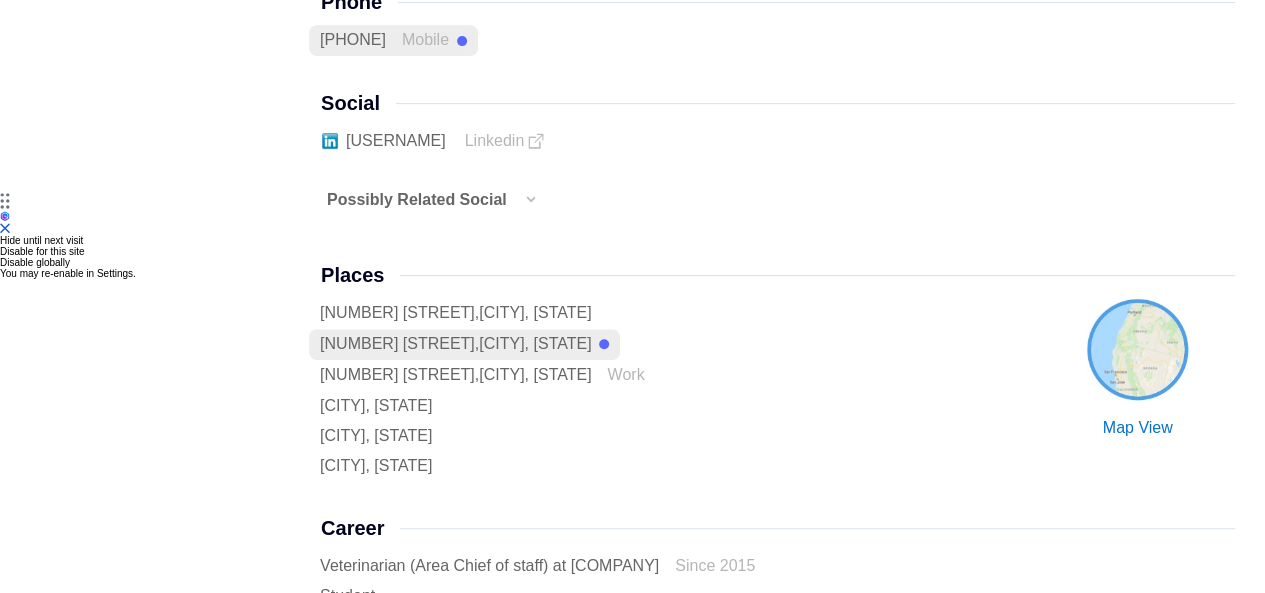 scroll, scrollTop: 2975, scrollLeft: 0, axis: vertical 